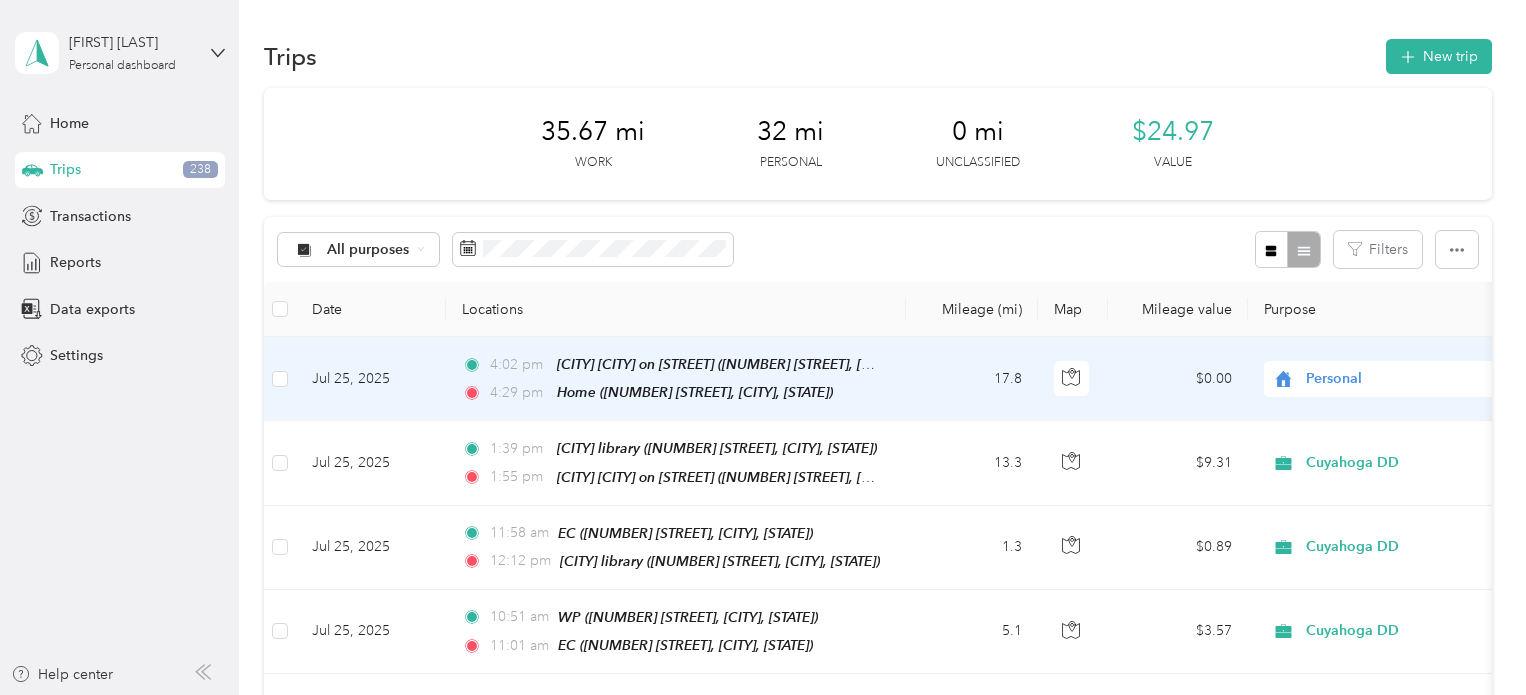 scroll, scrollTop: 0, scrollLeft: 0, axis: both 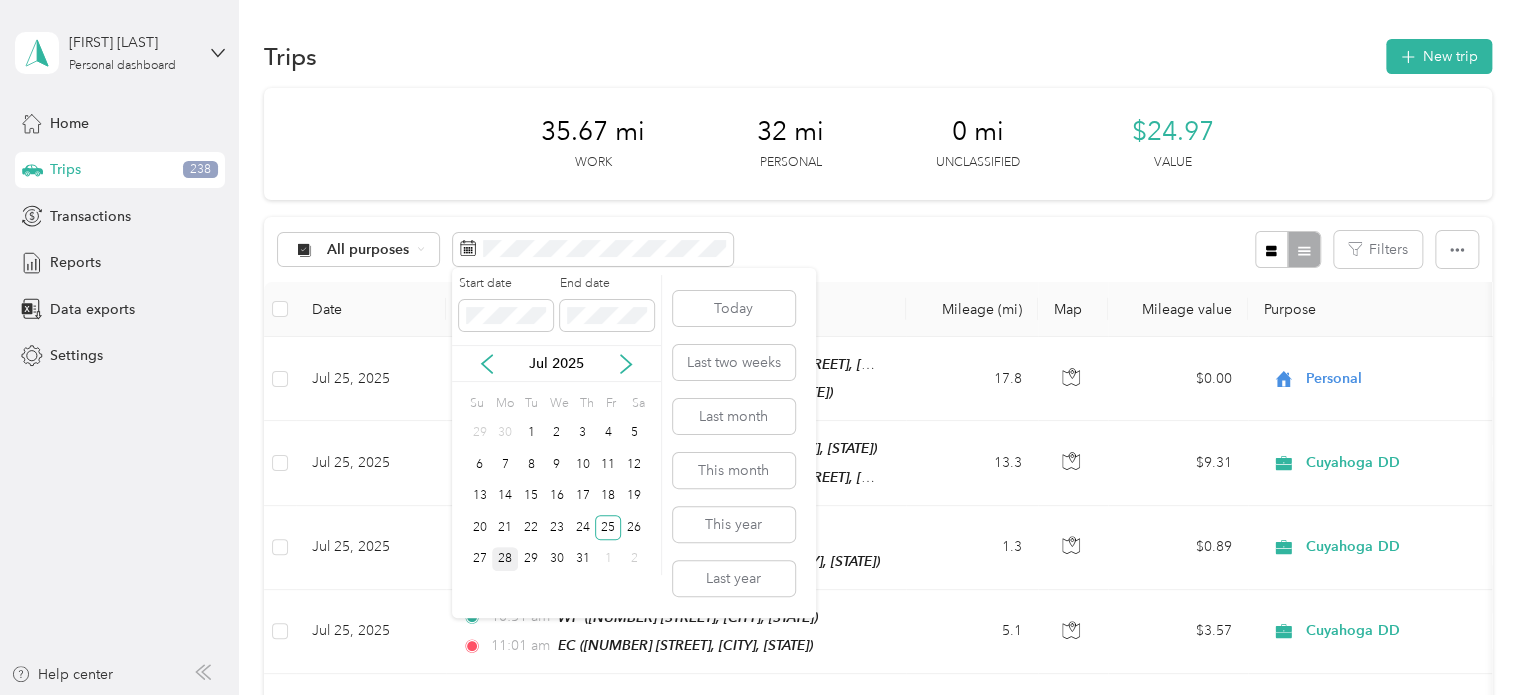 click on "28" at bounding box center (505, 559) 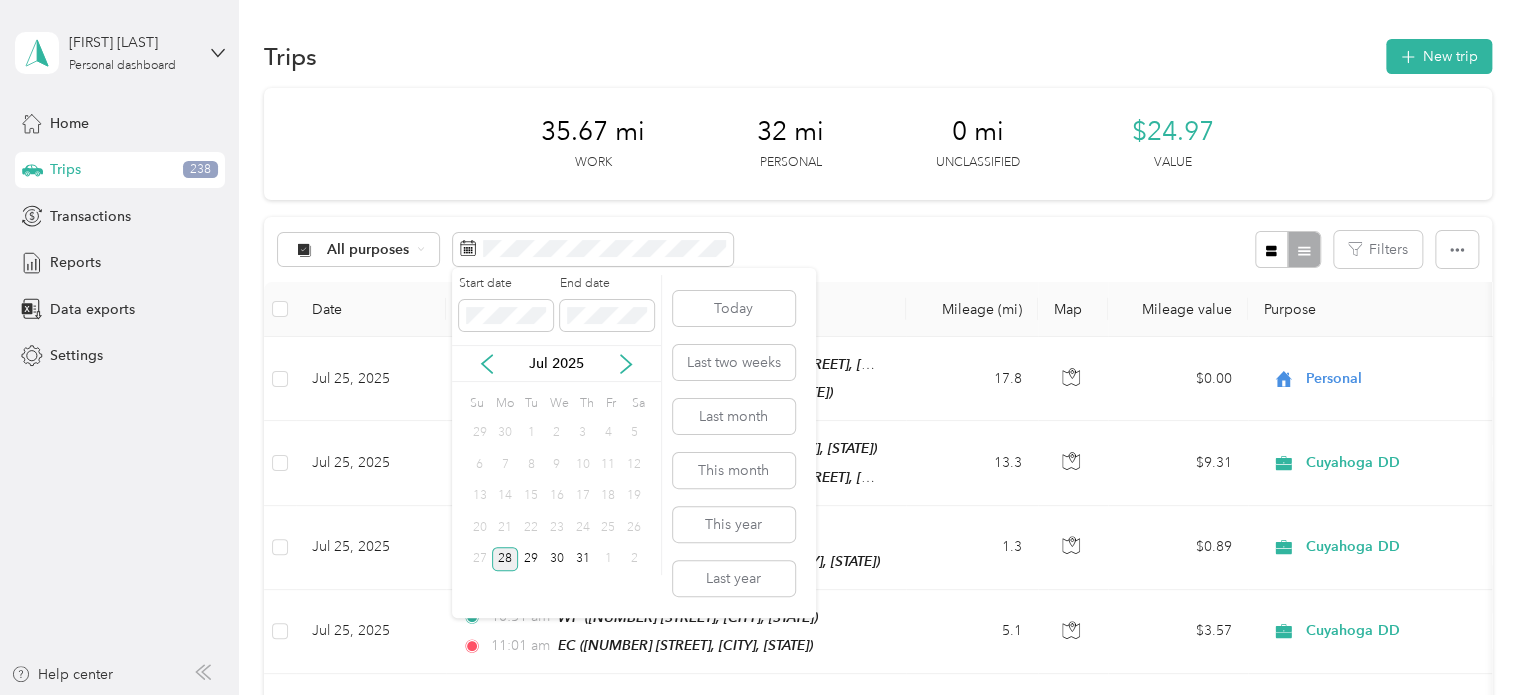 click on "28" at bounding box center (505, 559) 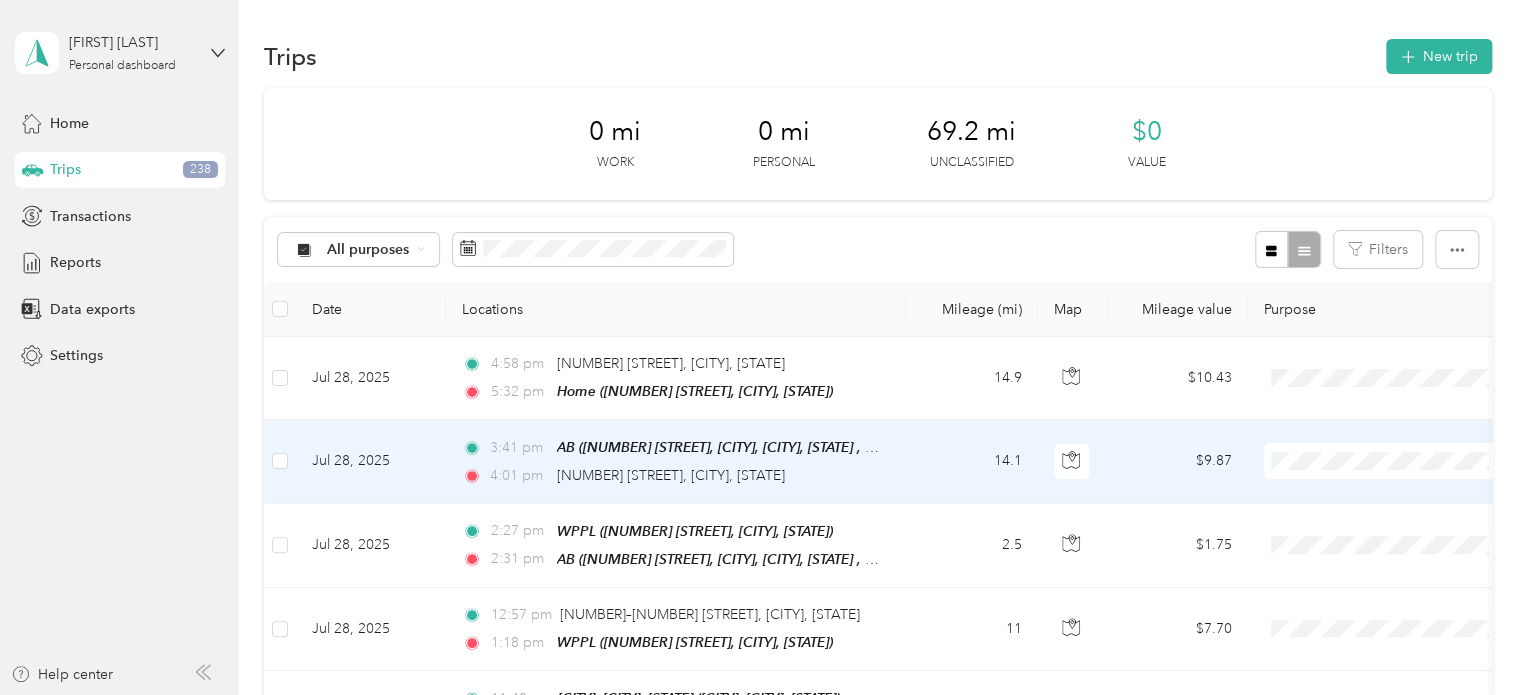 click on "14.1" at bounding box center [972, 461] 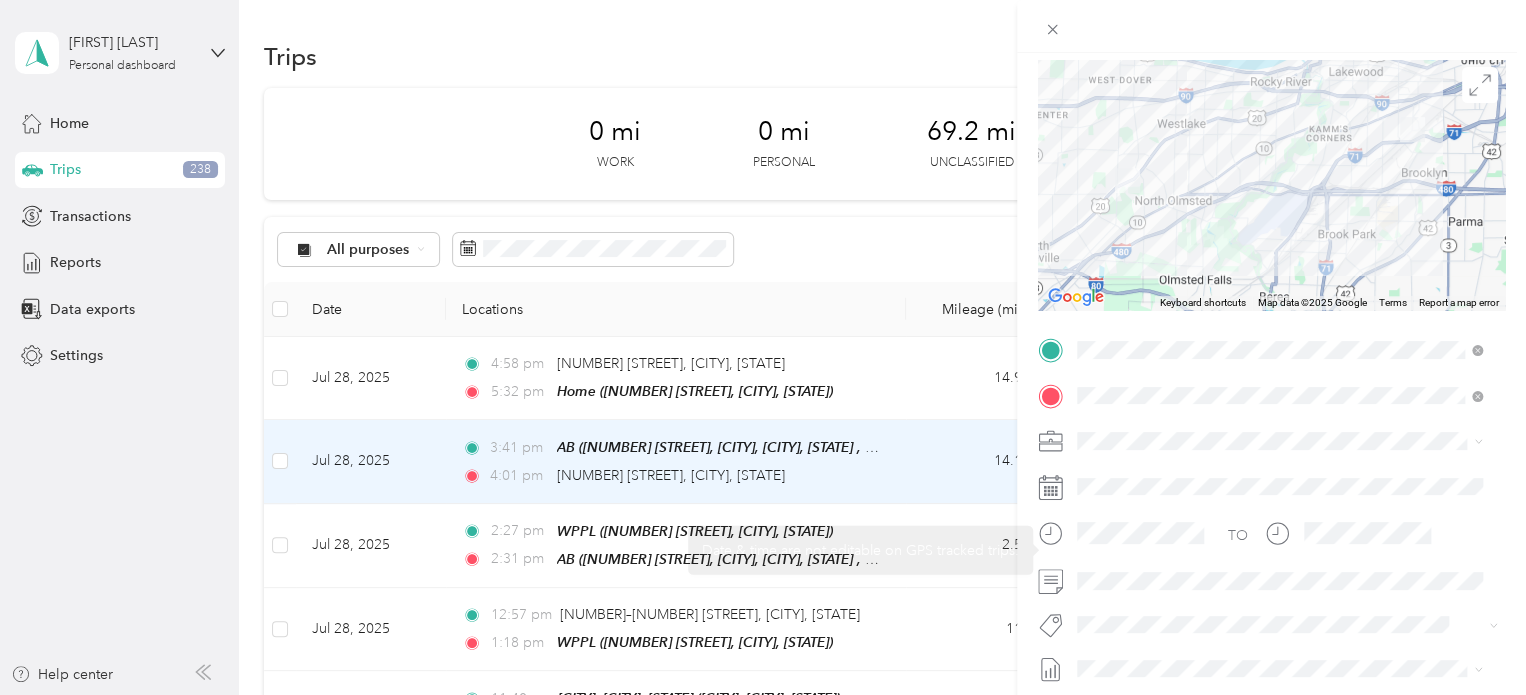 scroll, scrollTop: 200, scrollLeft: 0, axis: vertical 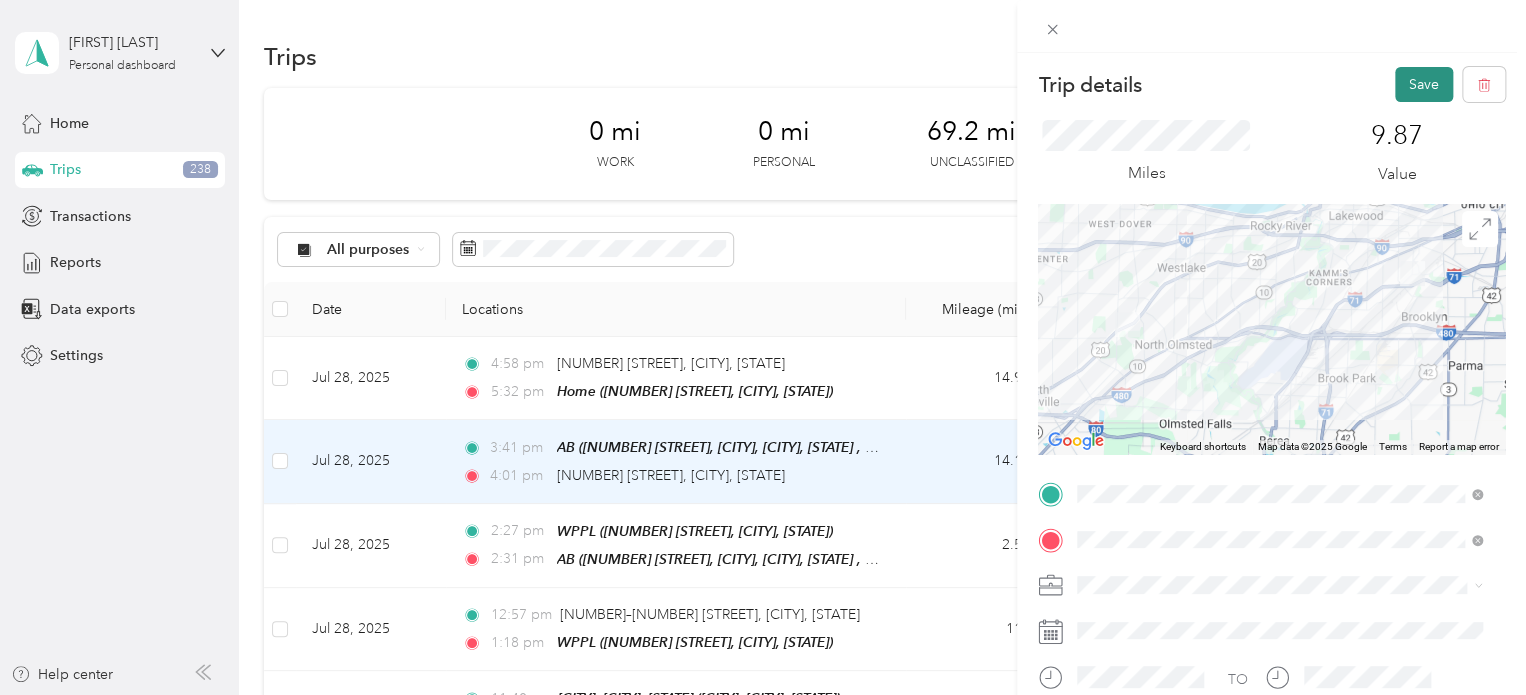 click on "Save" at bounding box center [1424, 84] 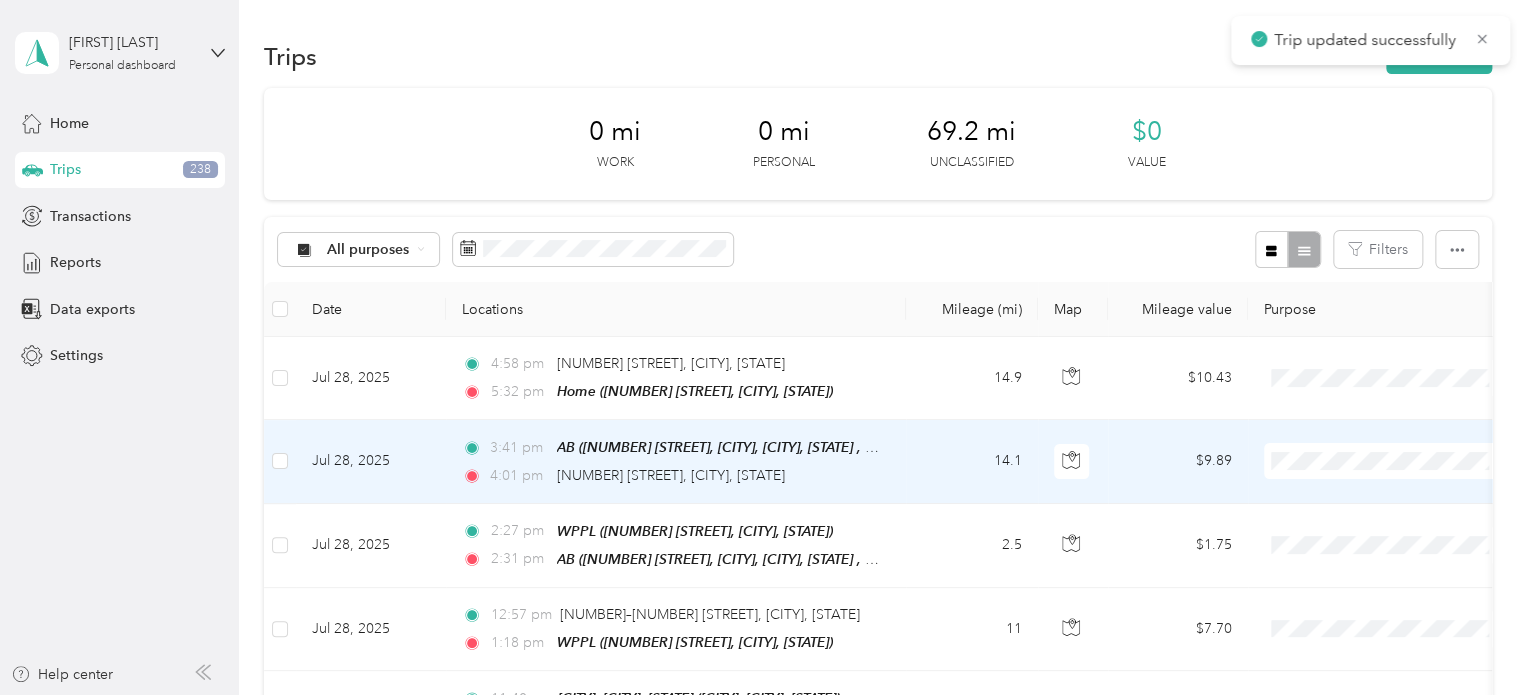 click at bounding box center [1388, 461] 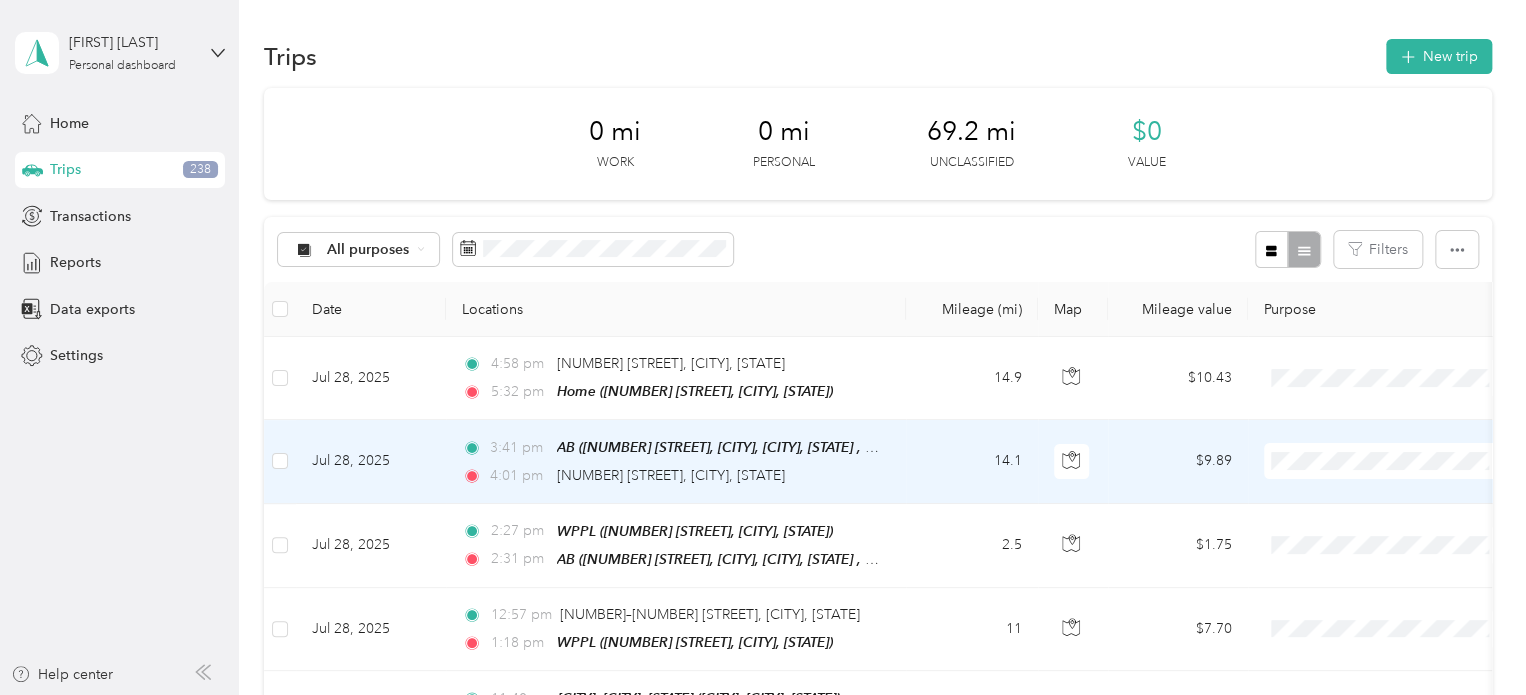 click on "Cuyahoga DD" at bounding box center (1405, 496) 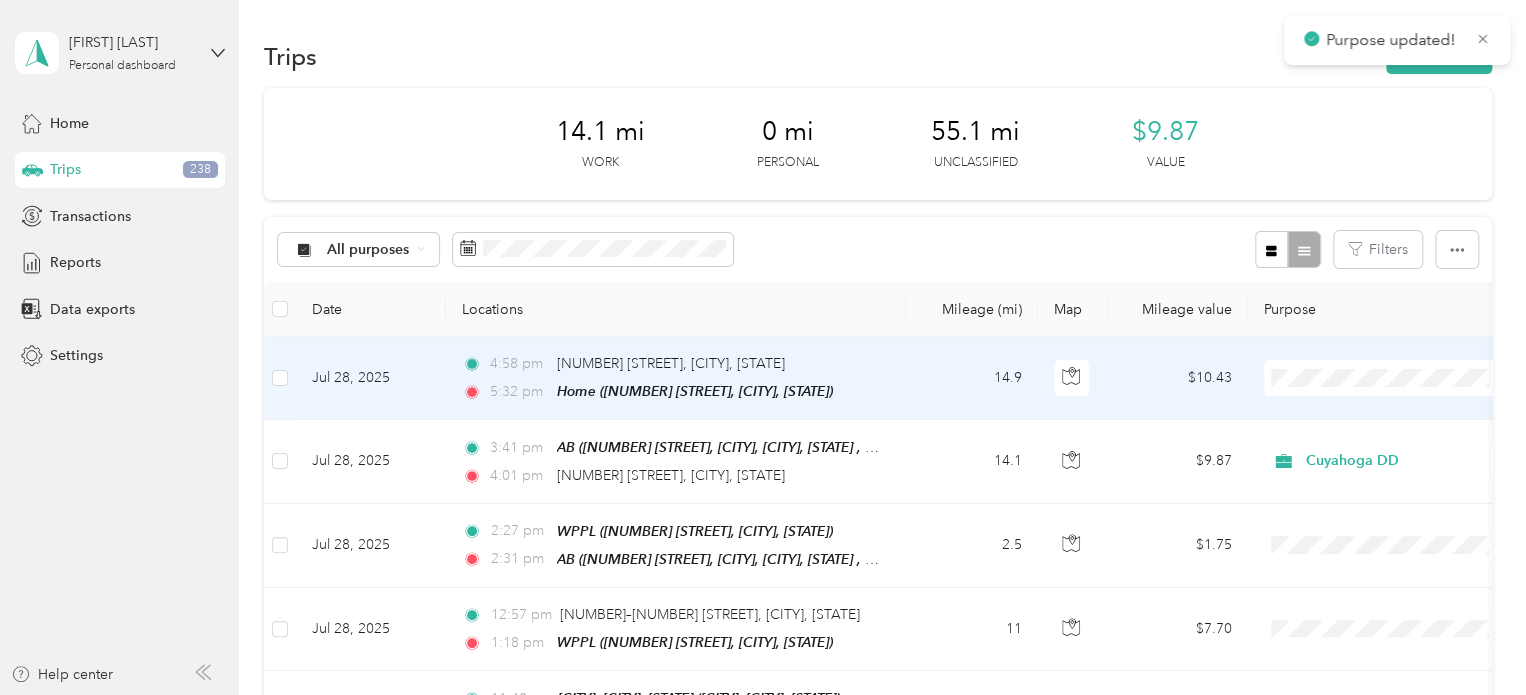 click on "Personal" at bounding box center (1405, 449) 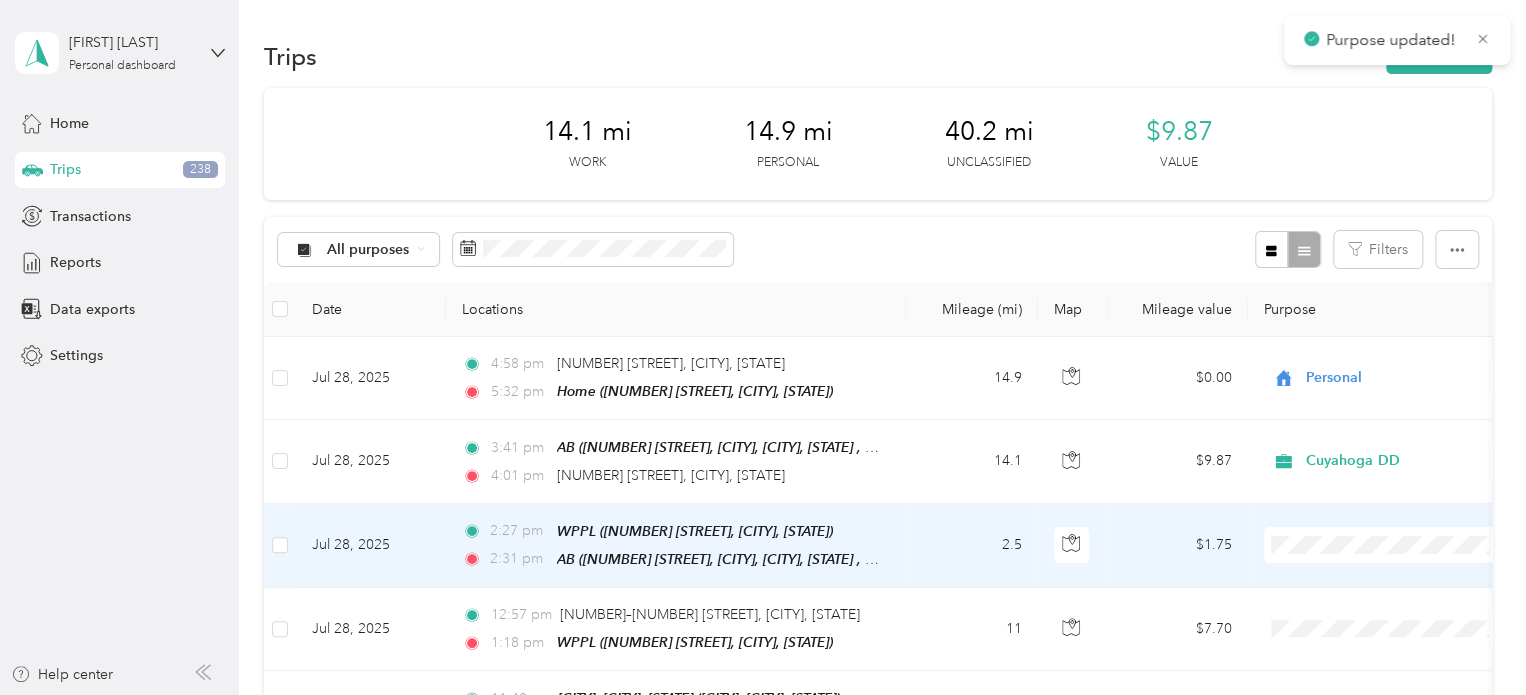 click on "Cuyahoga DD" at bounding box center (1405, 578) 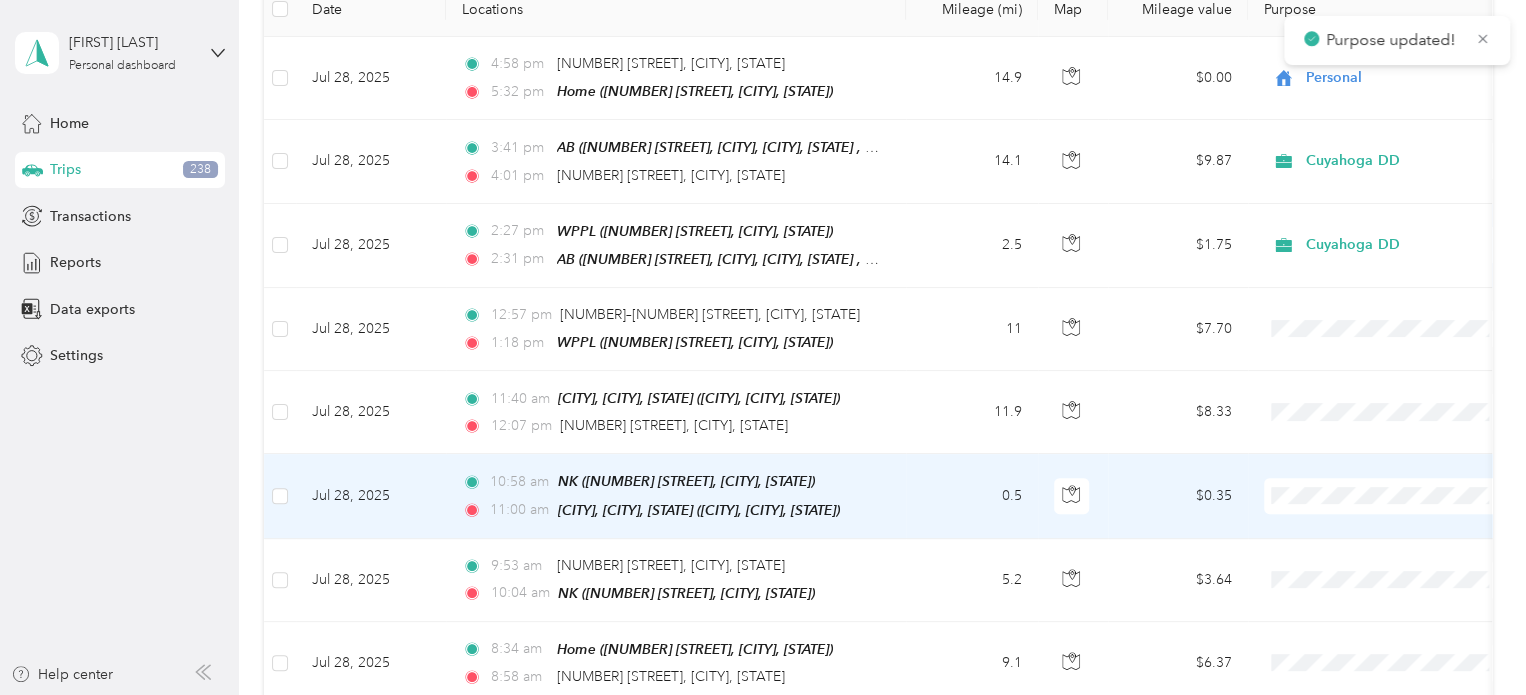 scroll, scrollTop: 0, scrollLeft: 0, axis: both 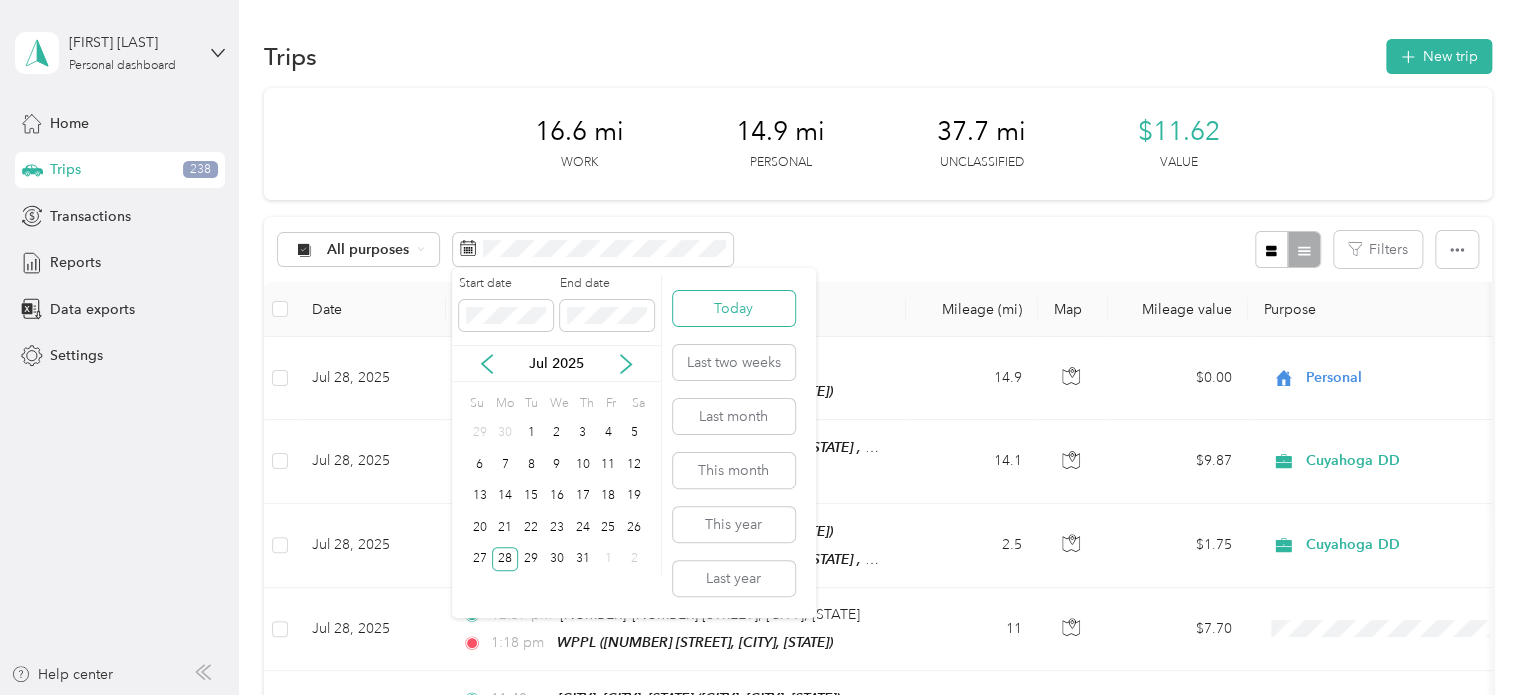 click on "Today" at bounding box center (734, 308) 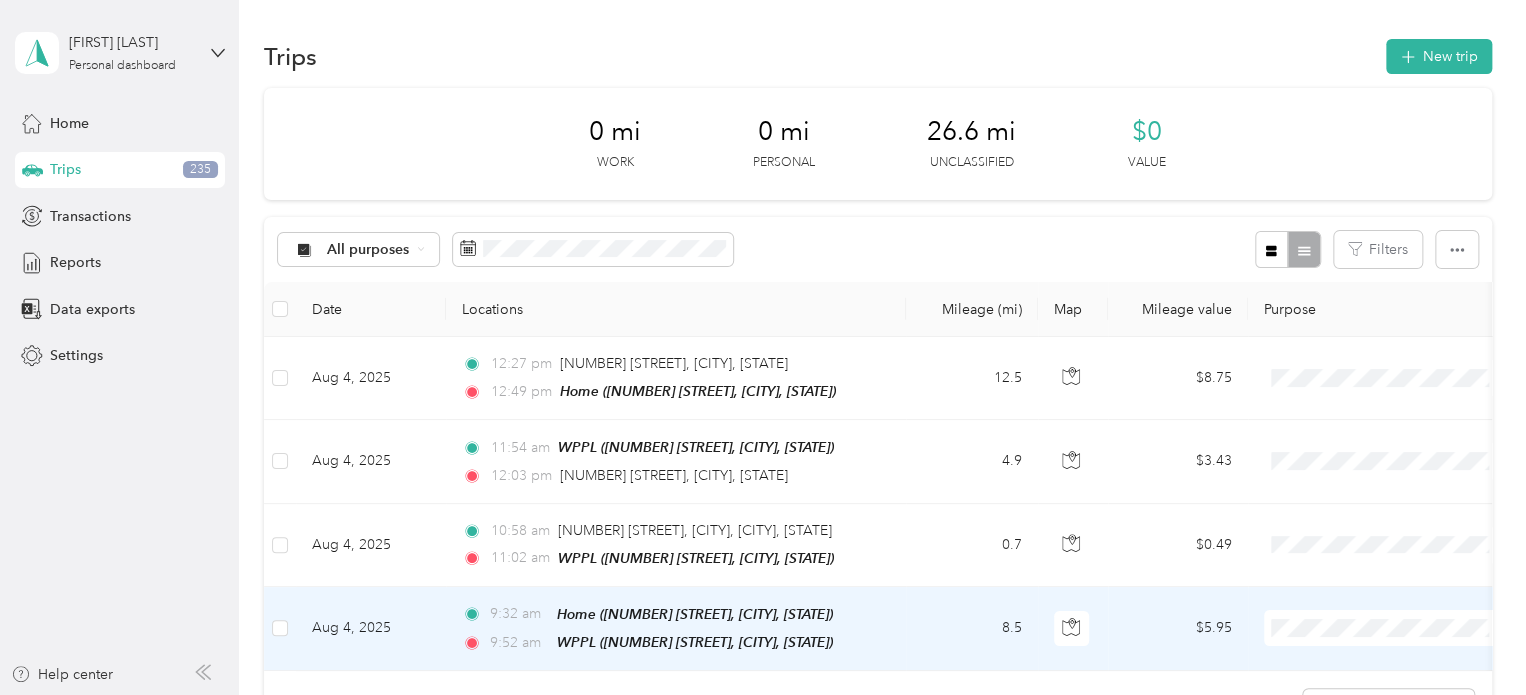 click on "8.5" at bounding box center [972, 629] 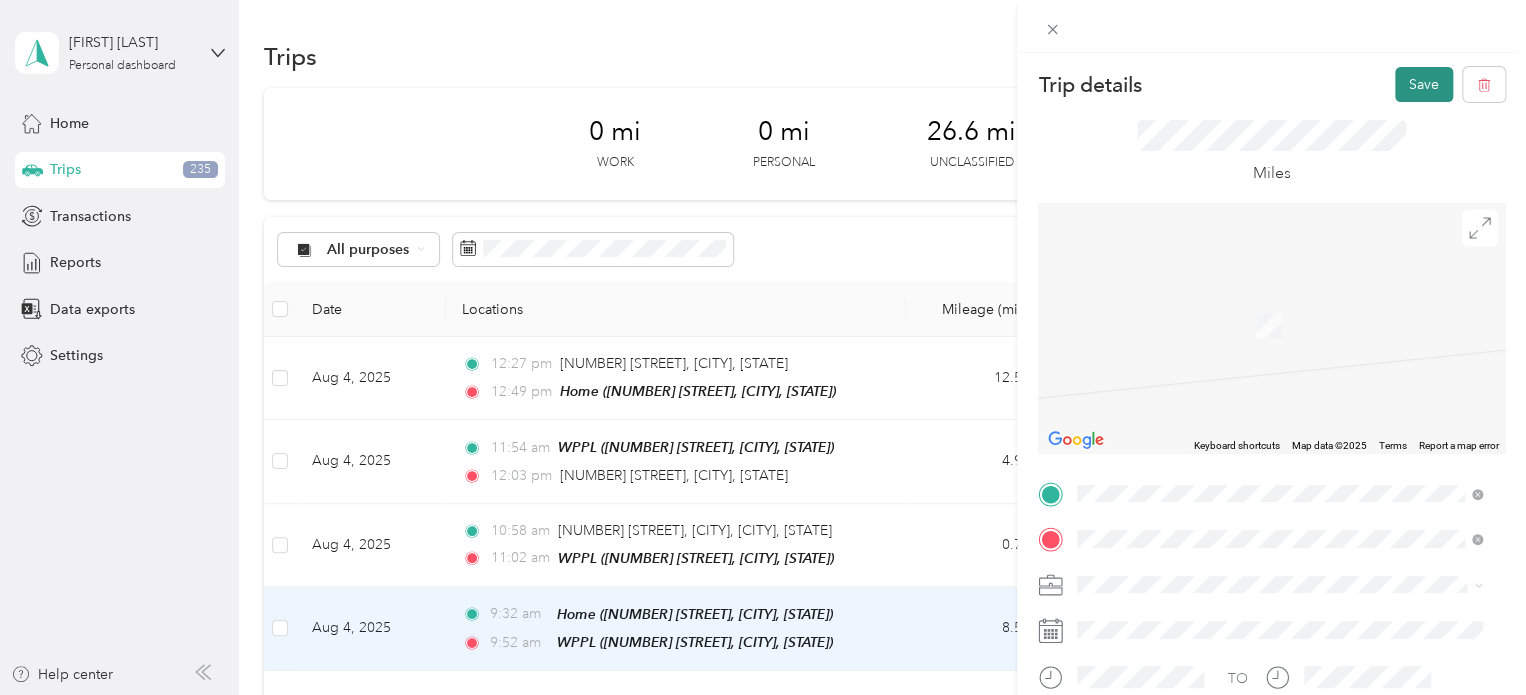 click on "Save" at bounding box center [1424, 84] 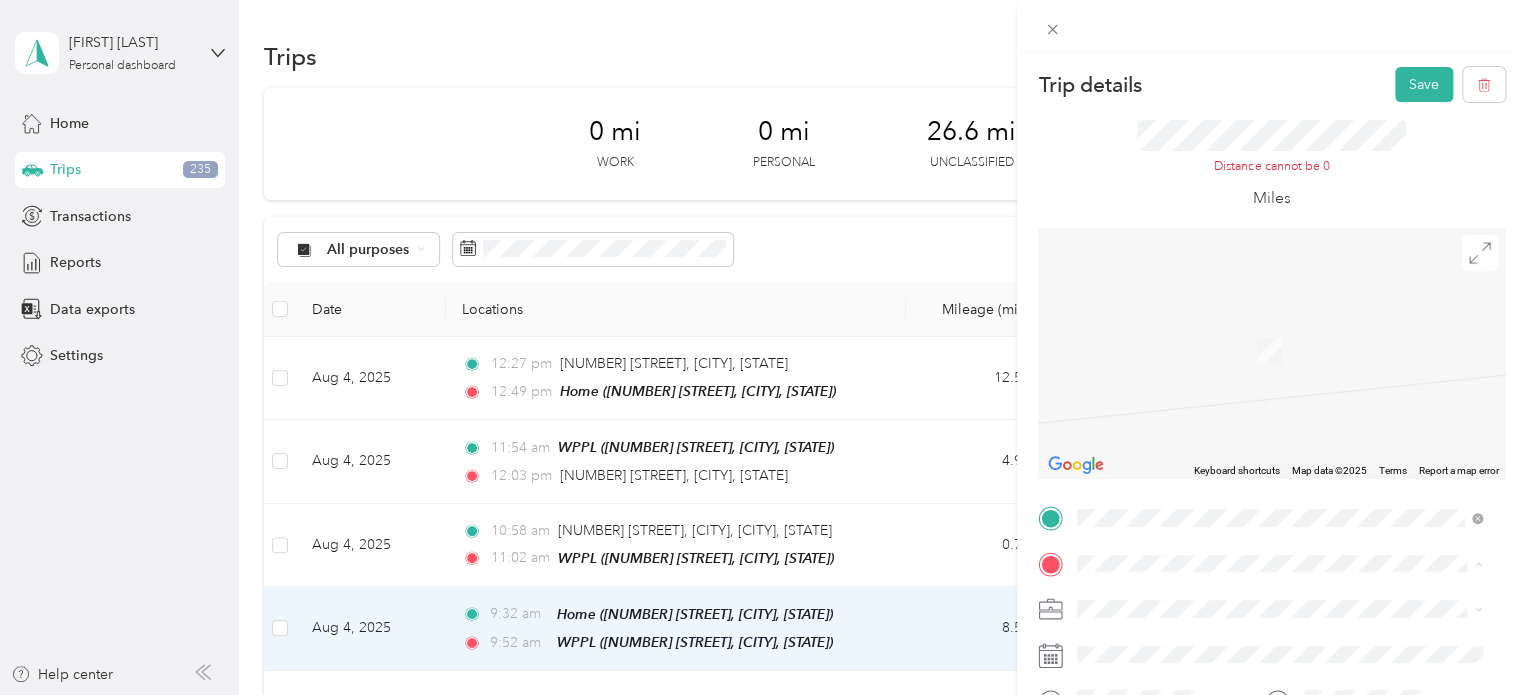 drag, startPoint x: 1300, startPoint y: 553, endPoint x: 1196, endPoint y: 318, distance: 256.98444 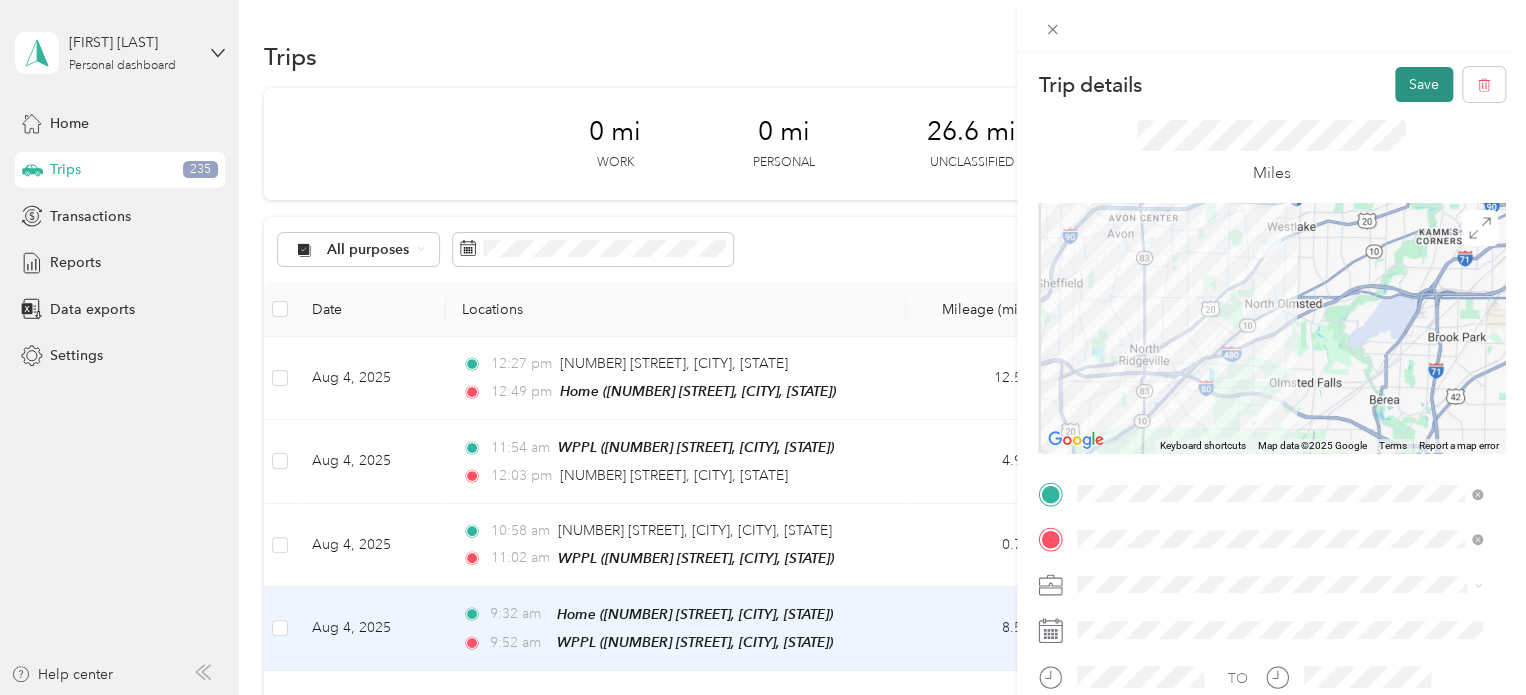 click on "Save" at bounding box center (1424, 84) 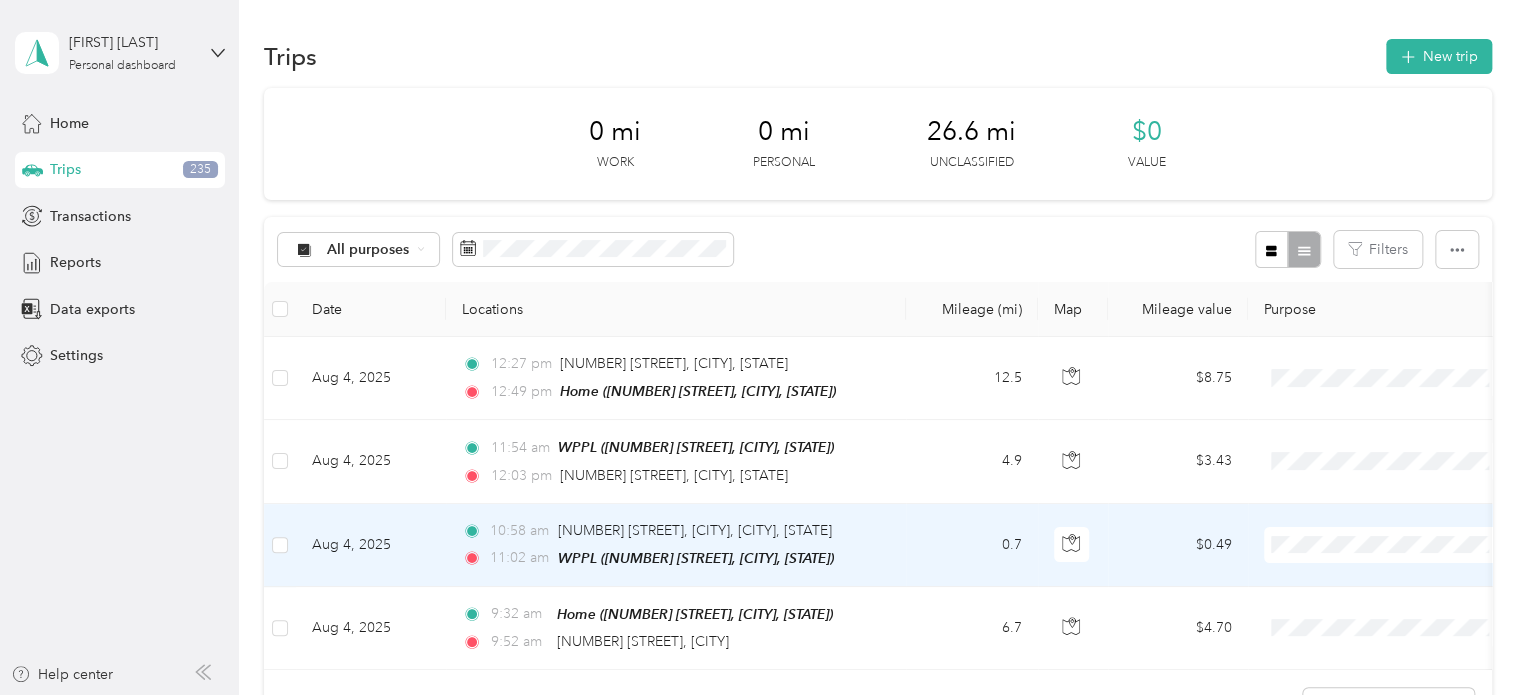 click on "Cuyahoga DD" at bounding box center (1405, 578) 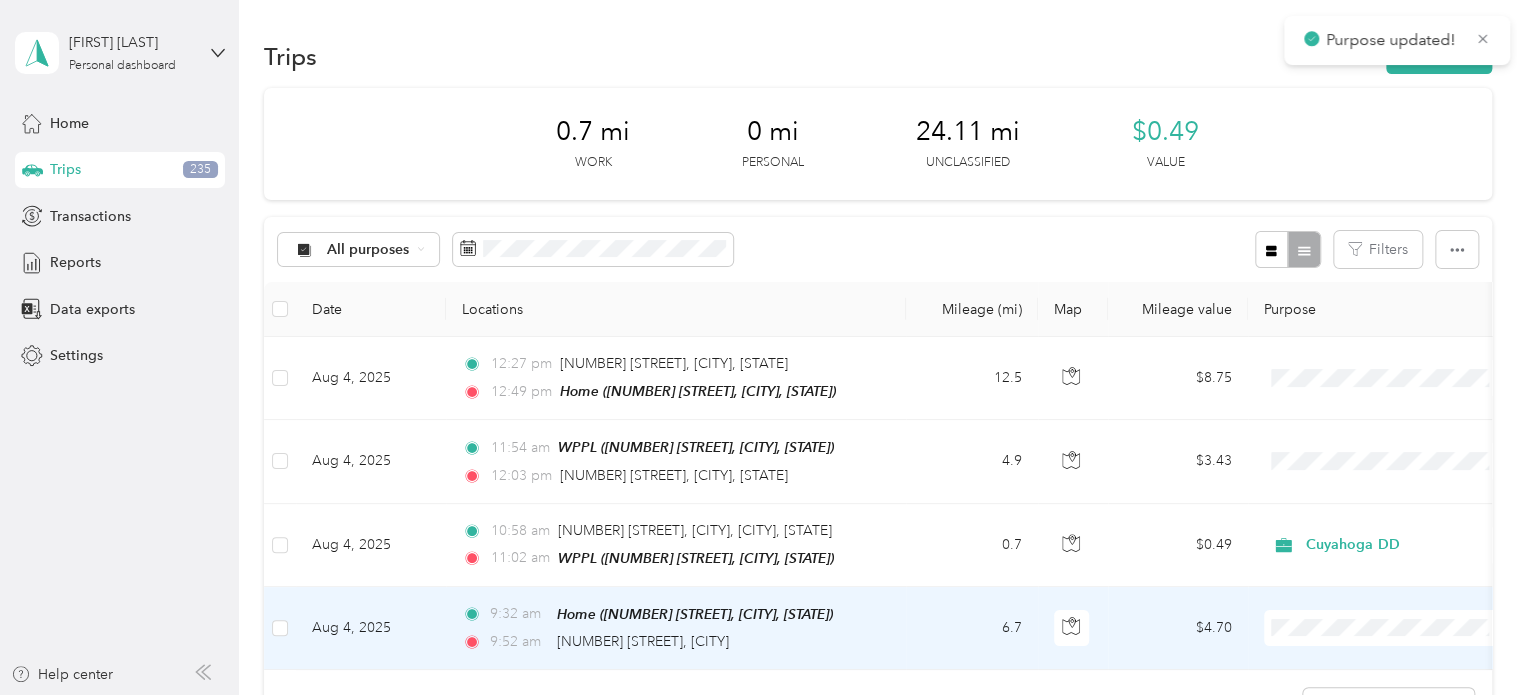 click at bounding box center (1388, 628) 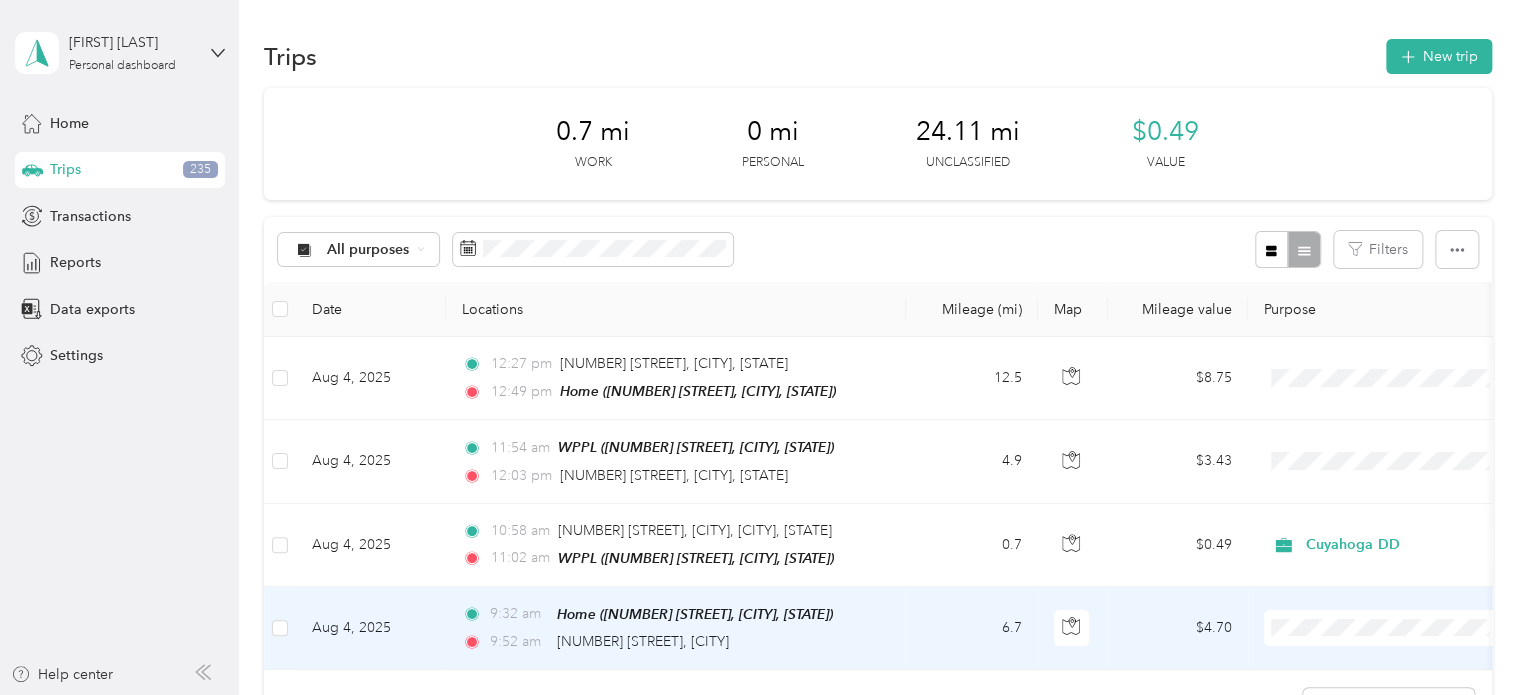 click on "Personal" at bounding box center [1405, 585] 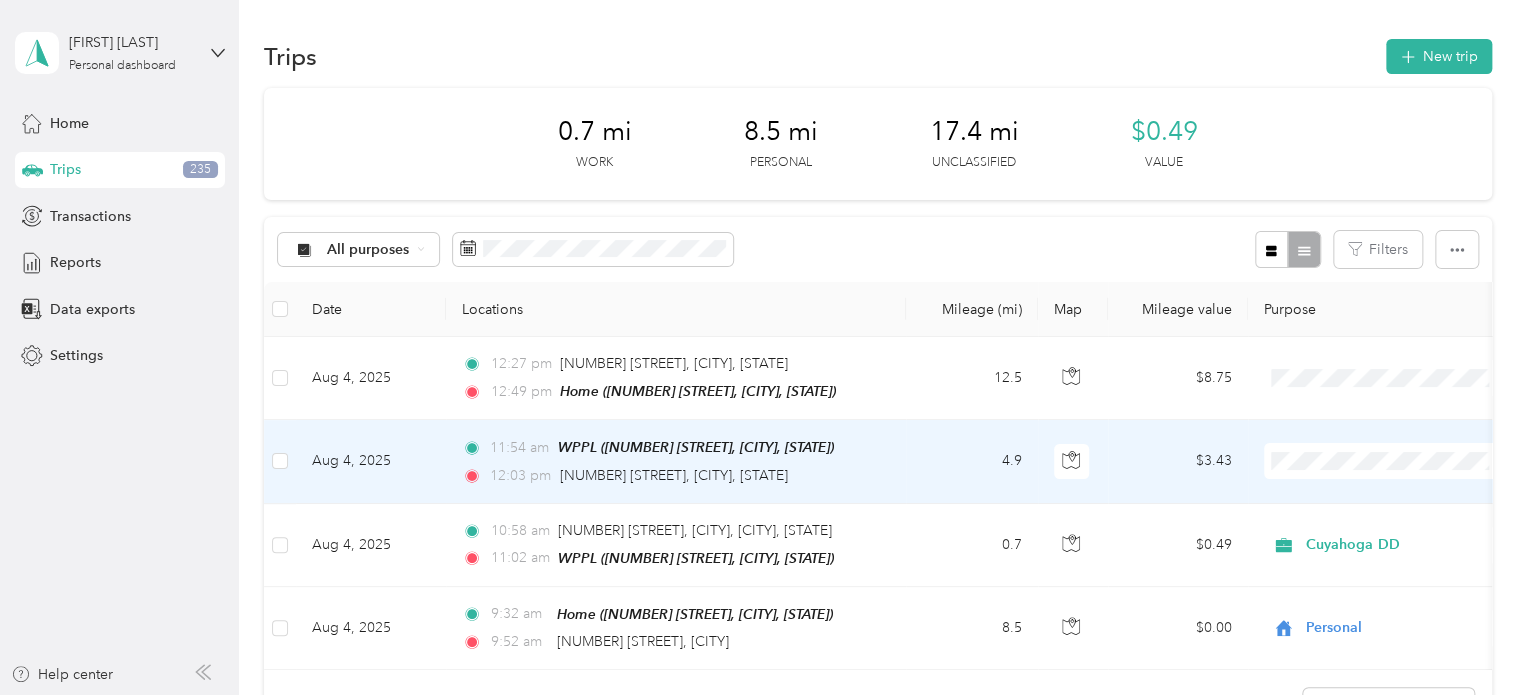 click on "Personal" at bounding box center (1405, 531) 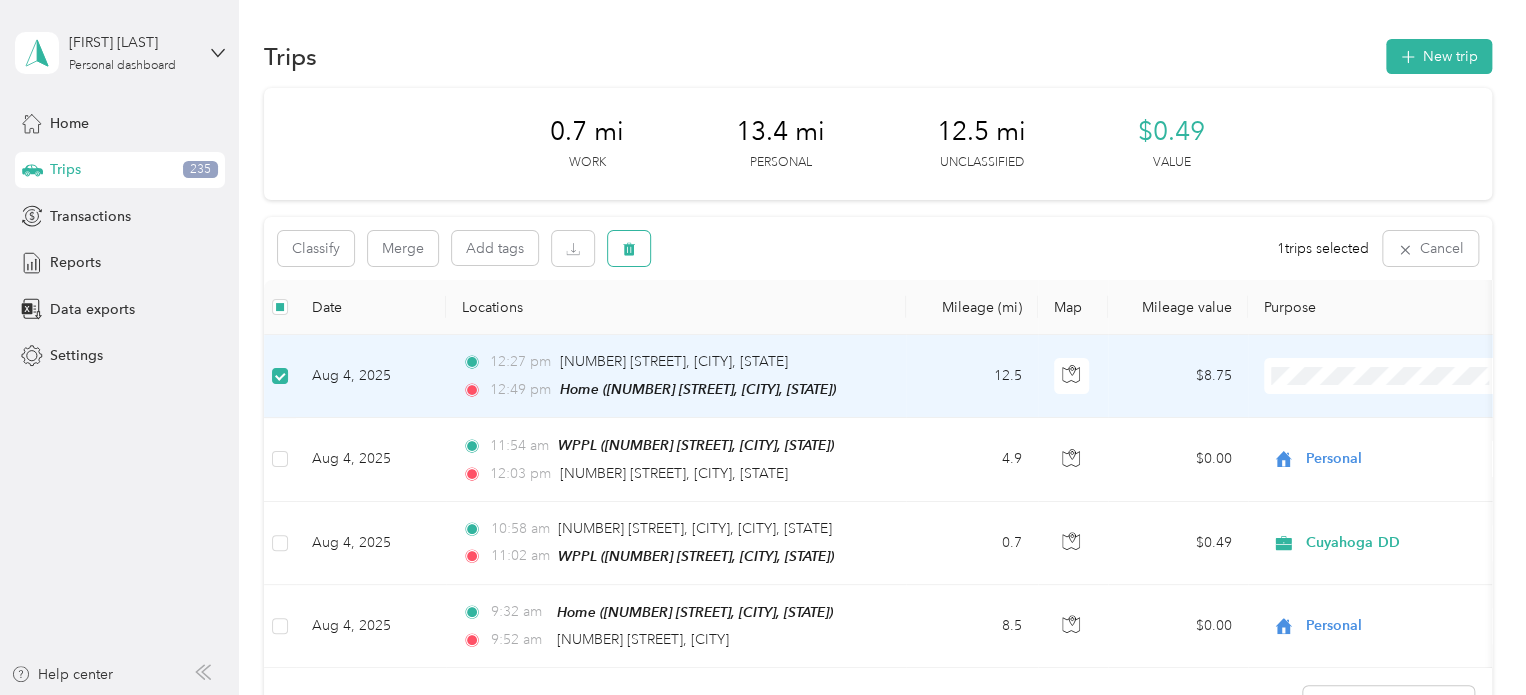 click 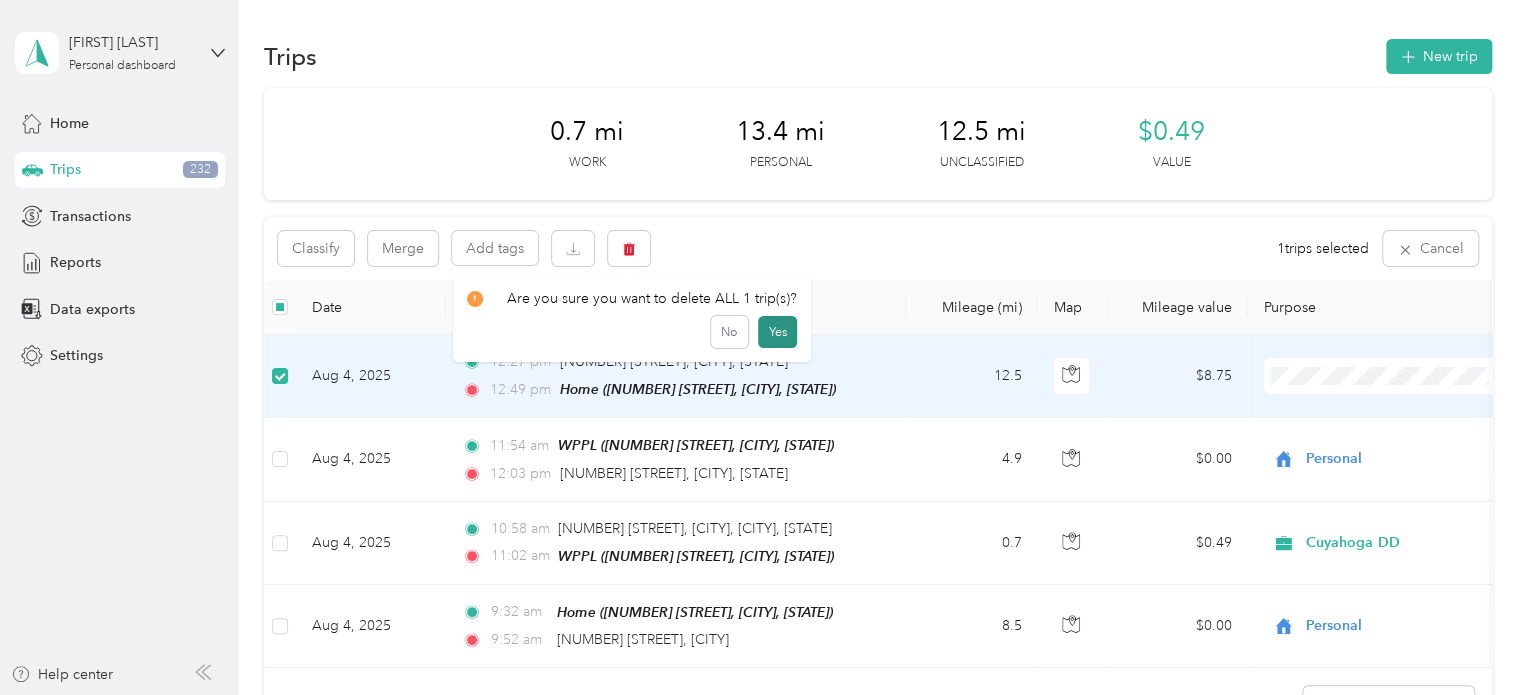 click on "Yes" at bounding box center [777, 332] 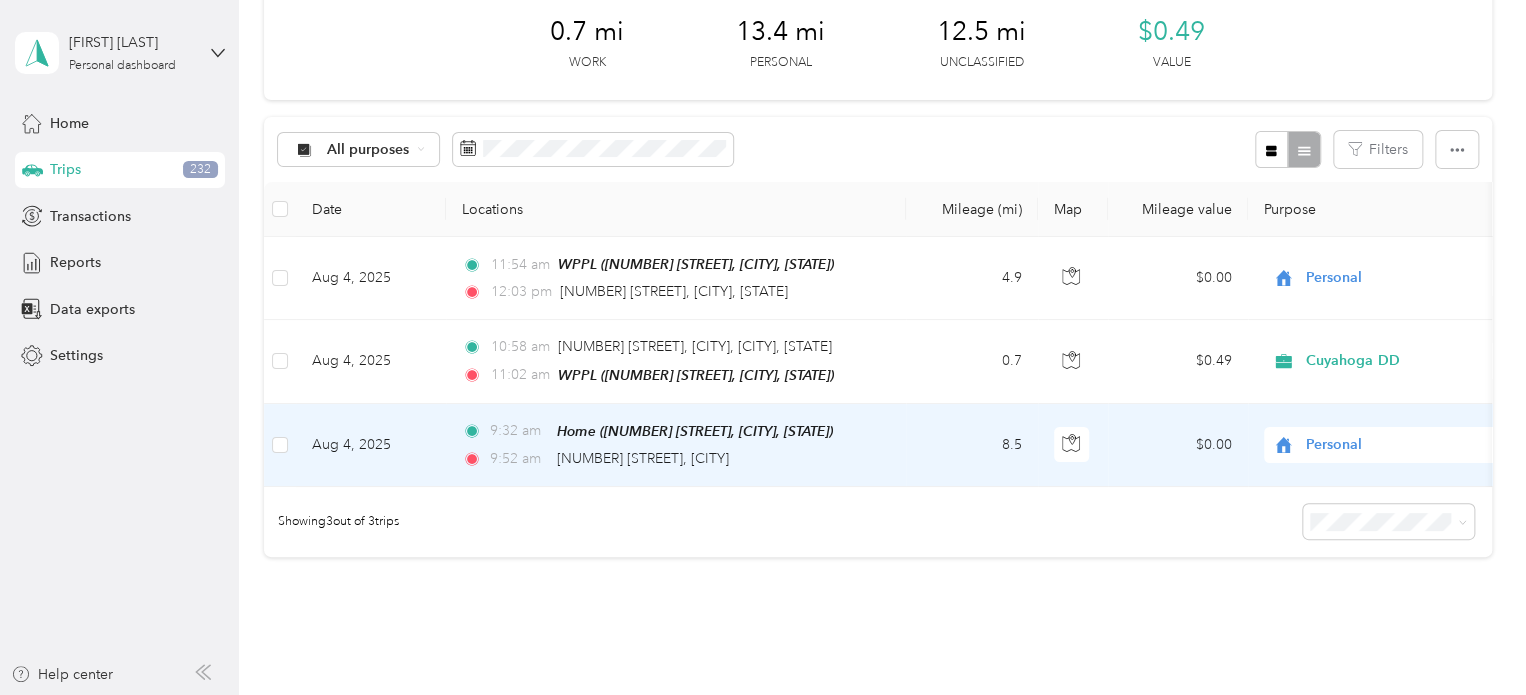 scroll, scrollTop: 0, scrollLeft: 0, axis: both 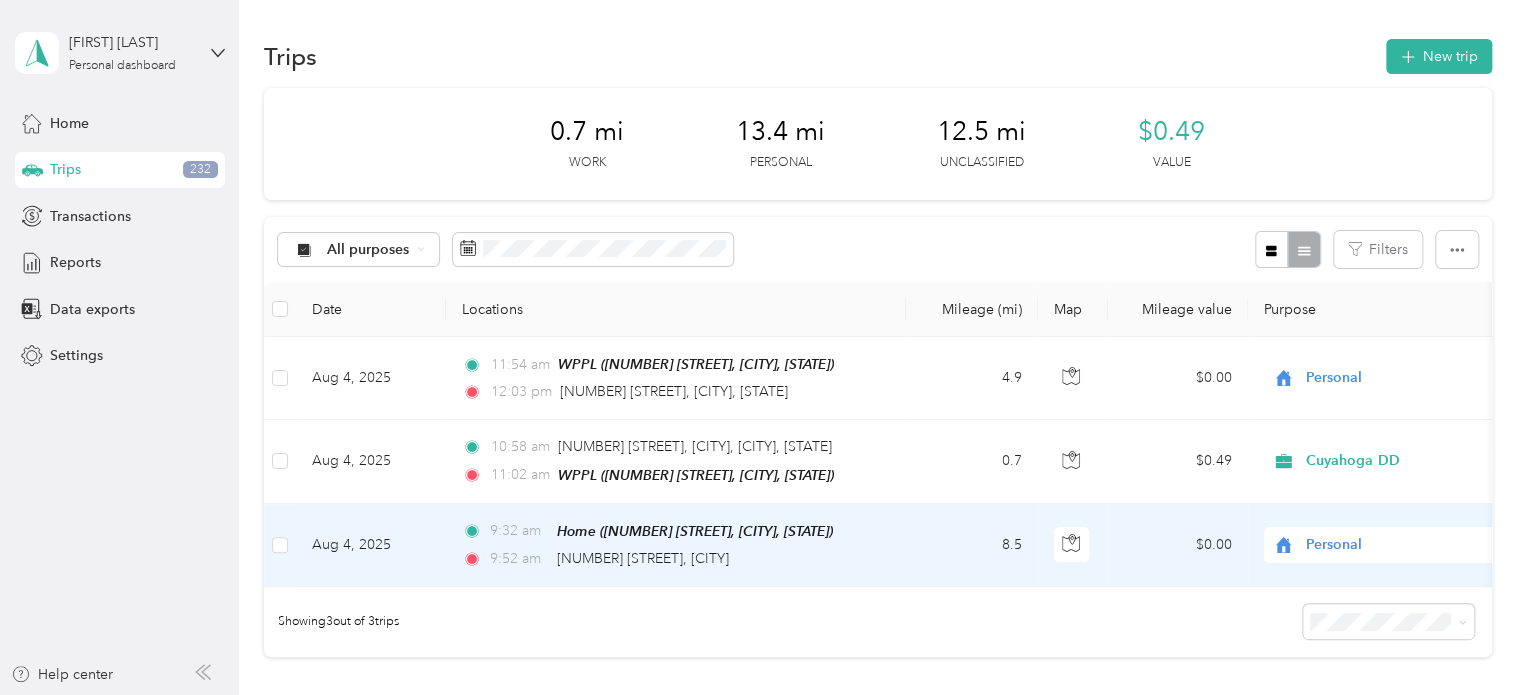 click on "8.5" at bounding box center [972, 545] 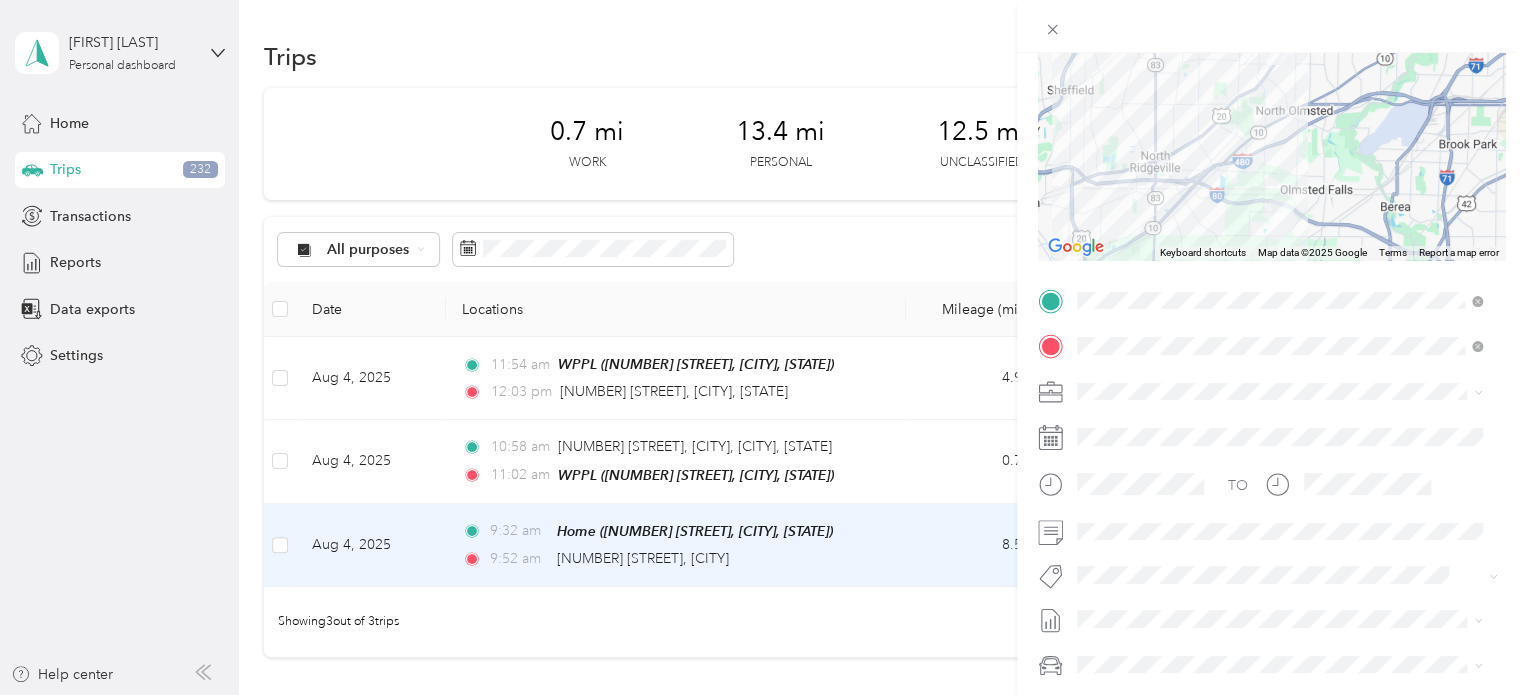 scroll, scrollTop: 200, scrollLeft: 0, axis: vertical 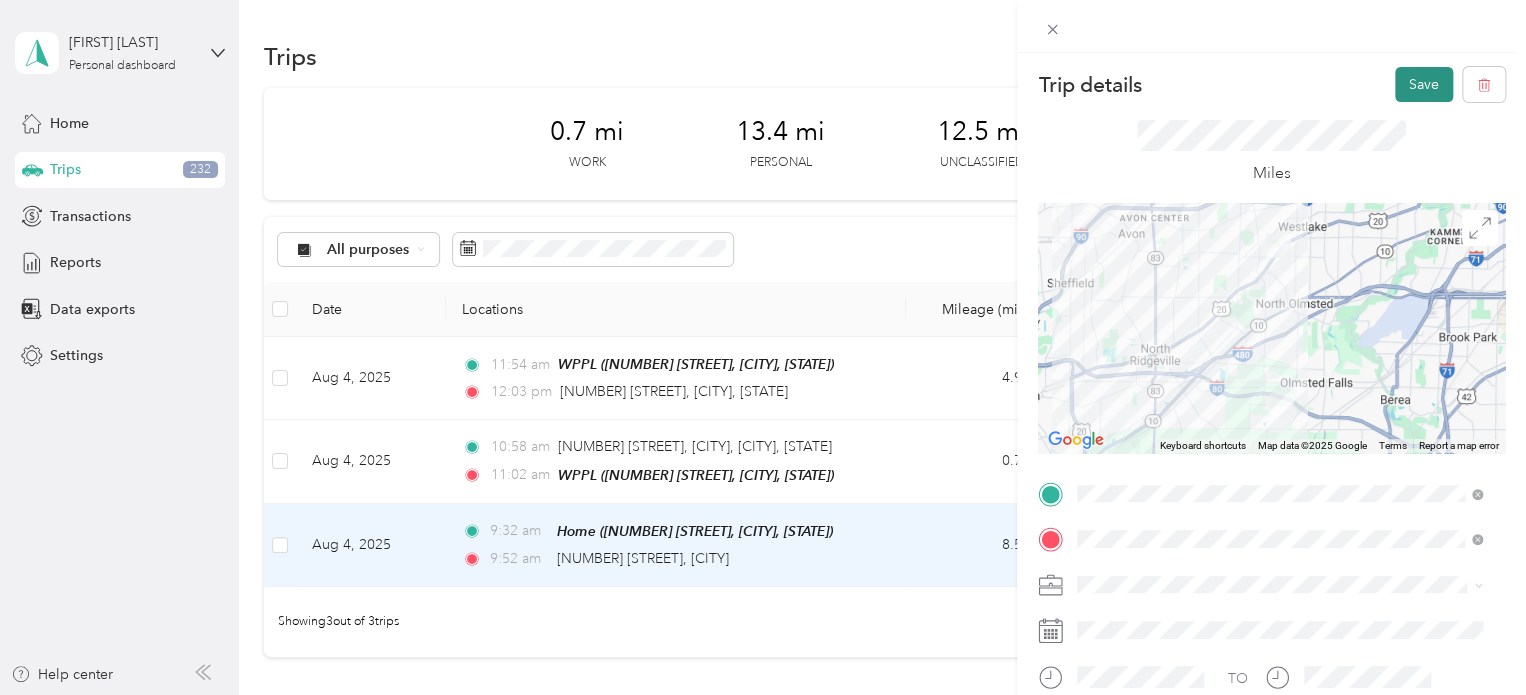 click on "Save" at bounding box center [1424, 84] 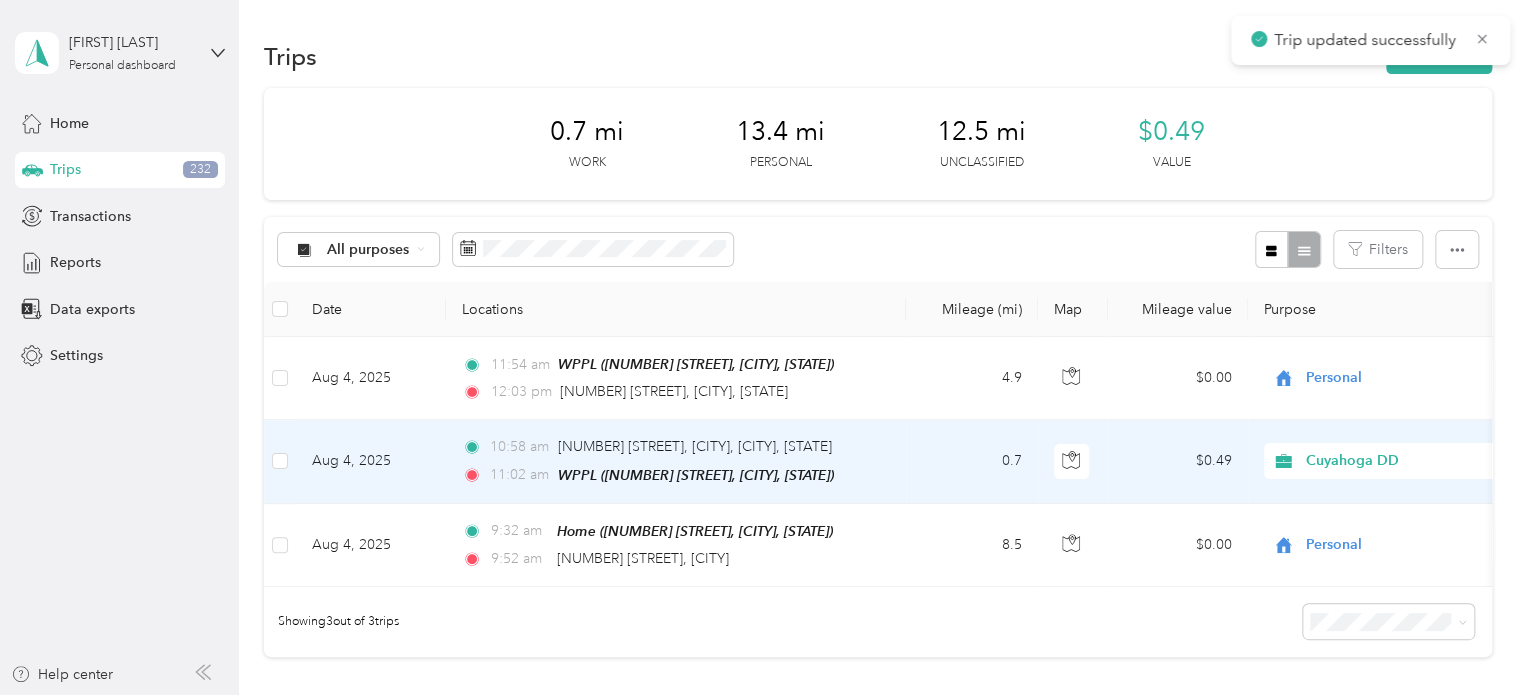 click on "0.7" at bounding box center (972, 461) 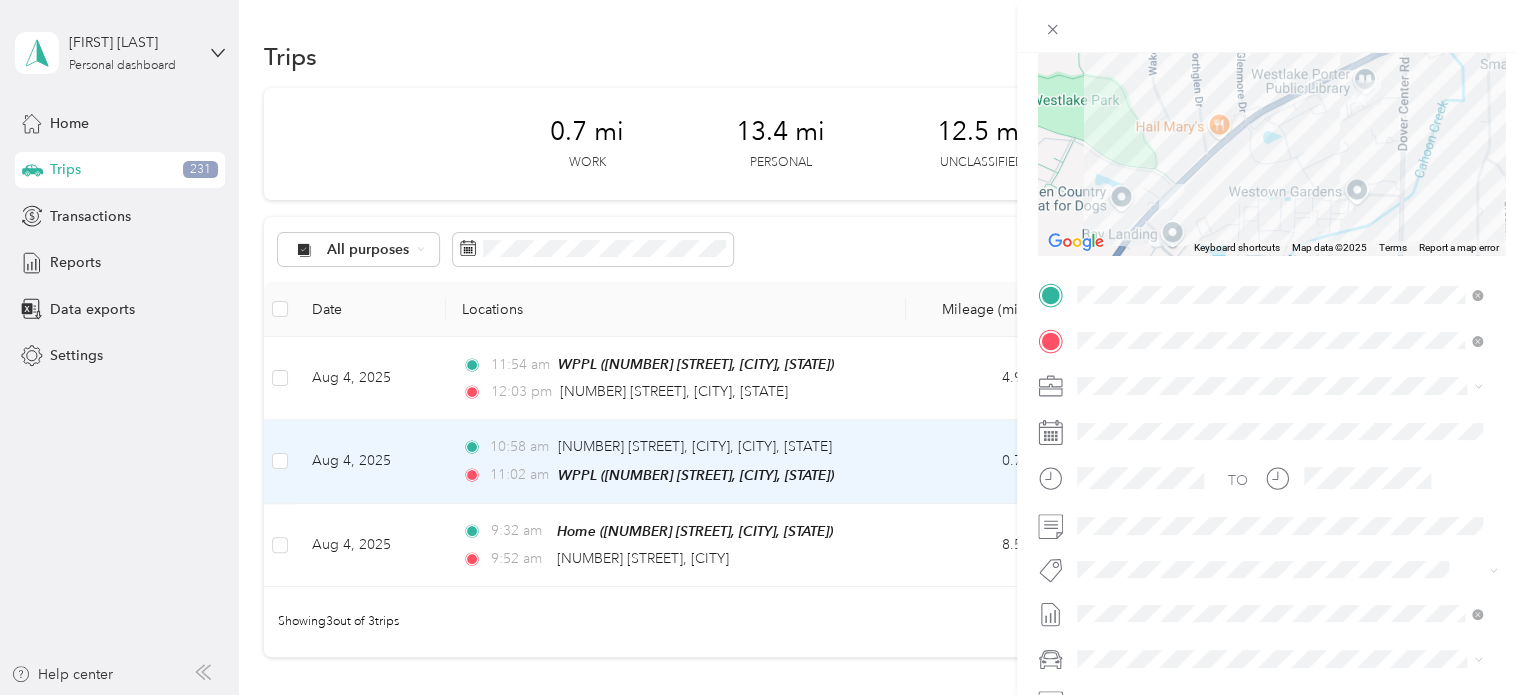 scroll, scrollTop: 200, scrollLeft: 0, axis: vertical 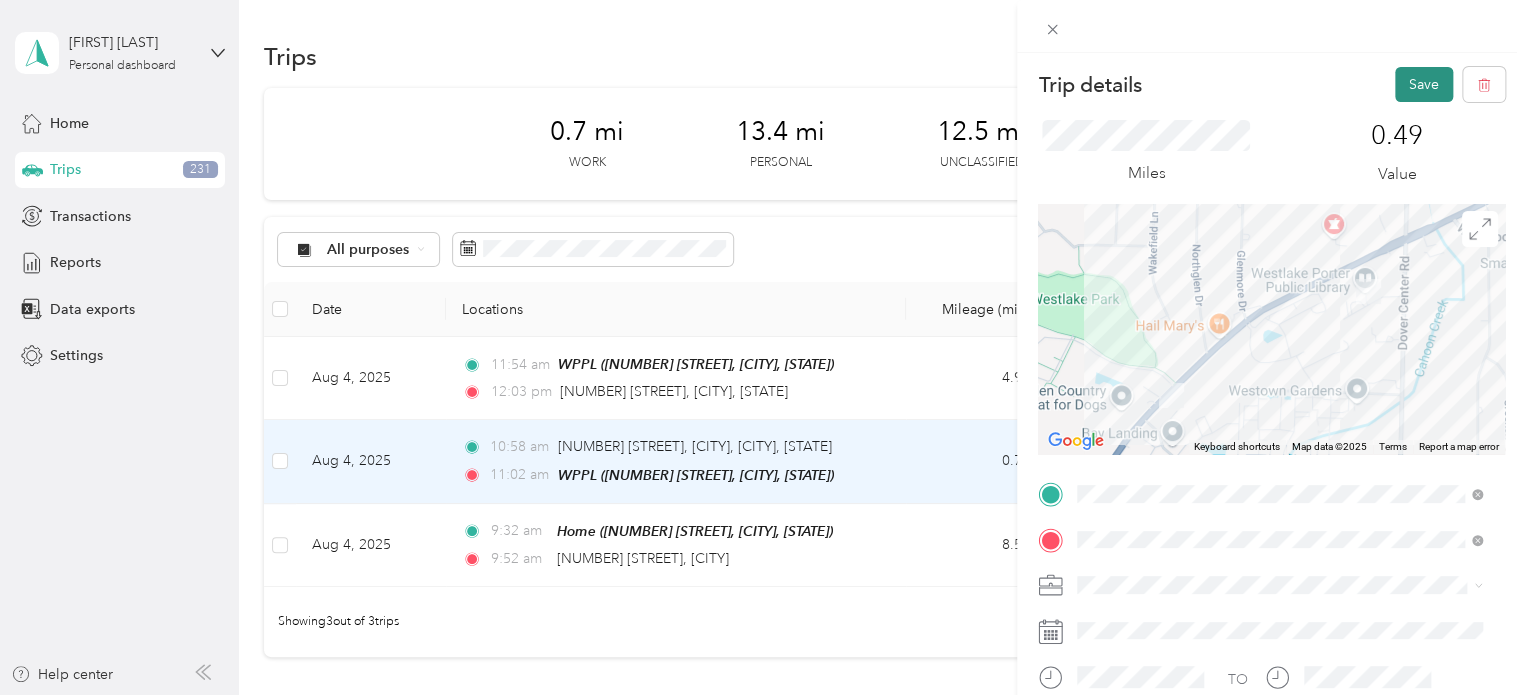 click on "Save" at bounding box center (1424, 84) 